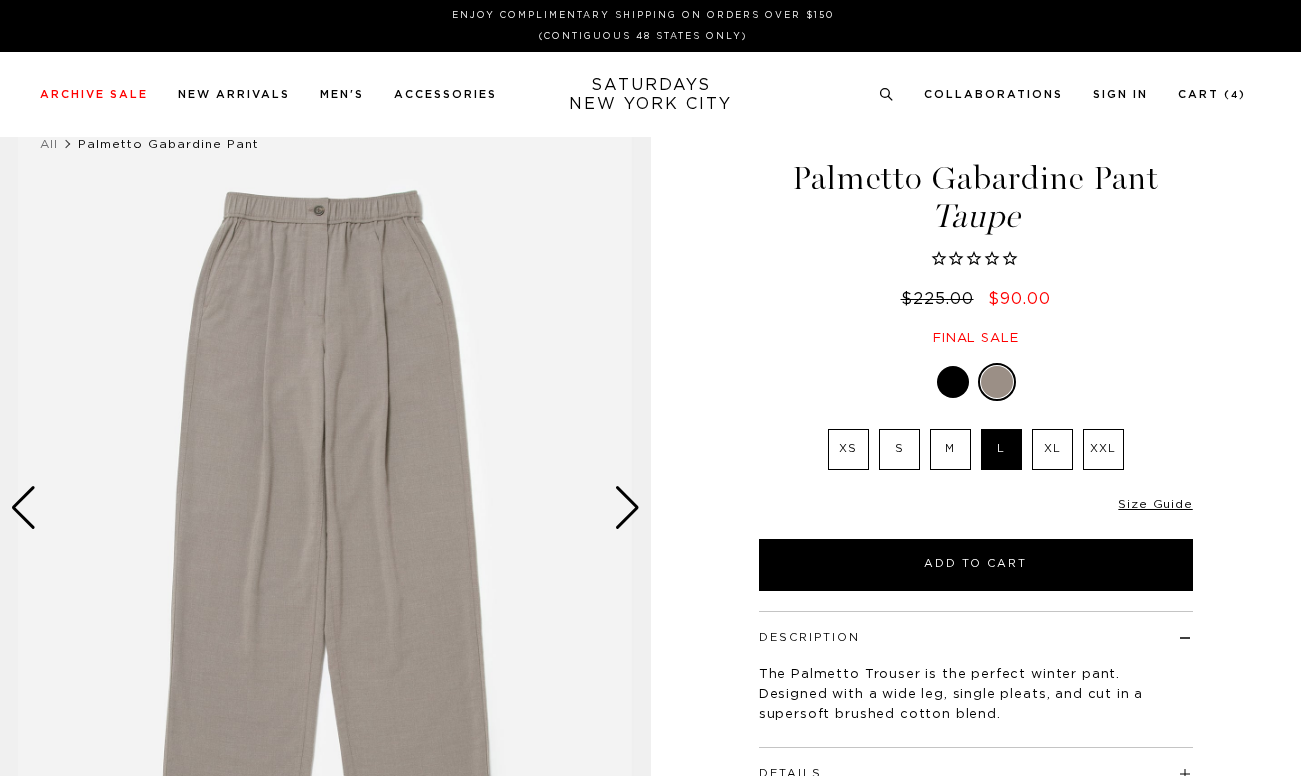 scroll, scrollTop: 1442, scrollLeft: 0, axis: vertical 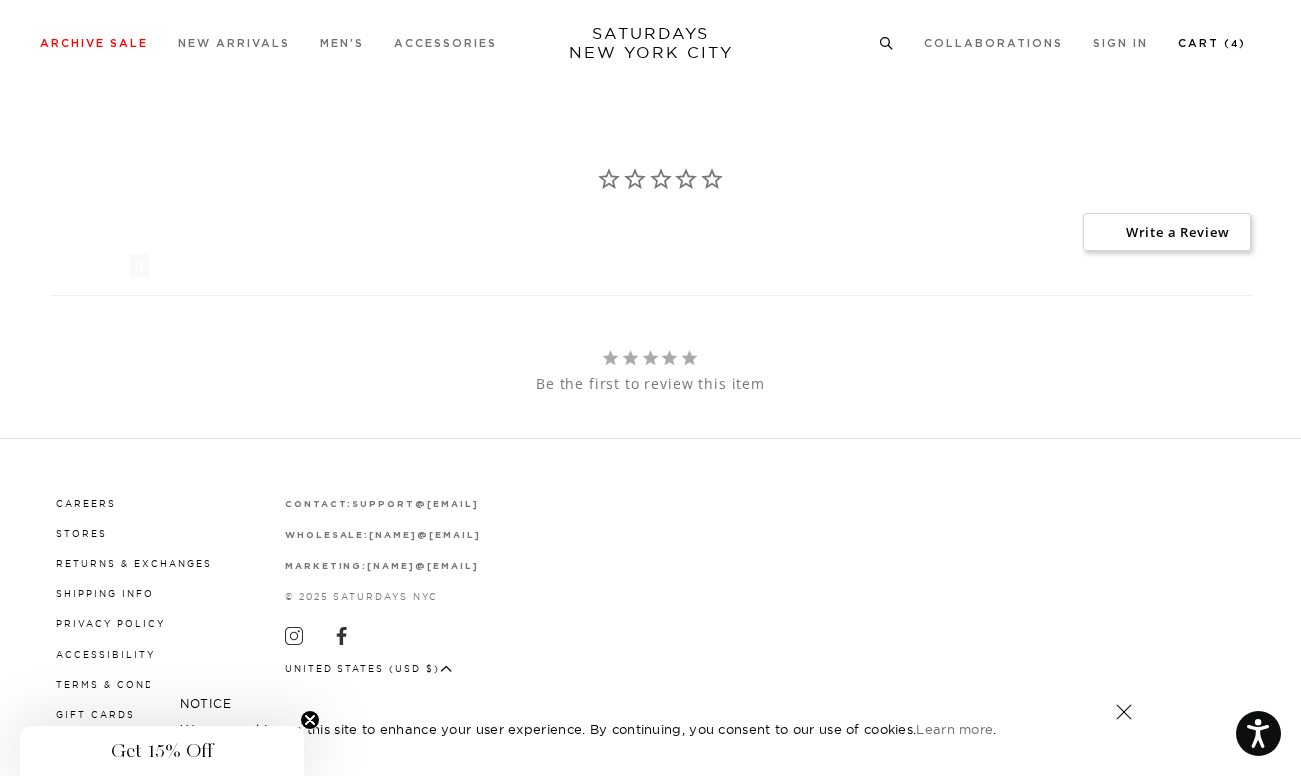 click on "Cart ( 4 )" at bounding box center [1212, 43] 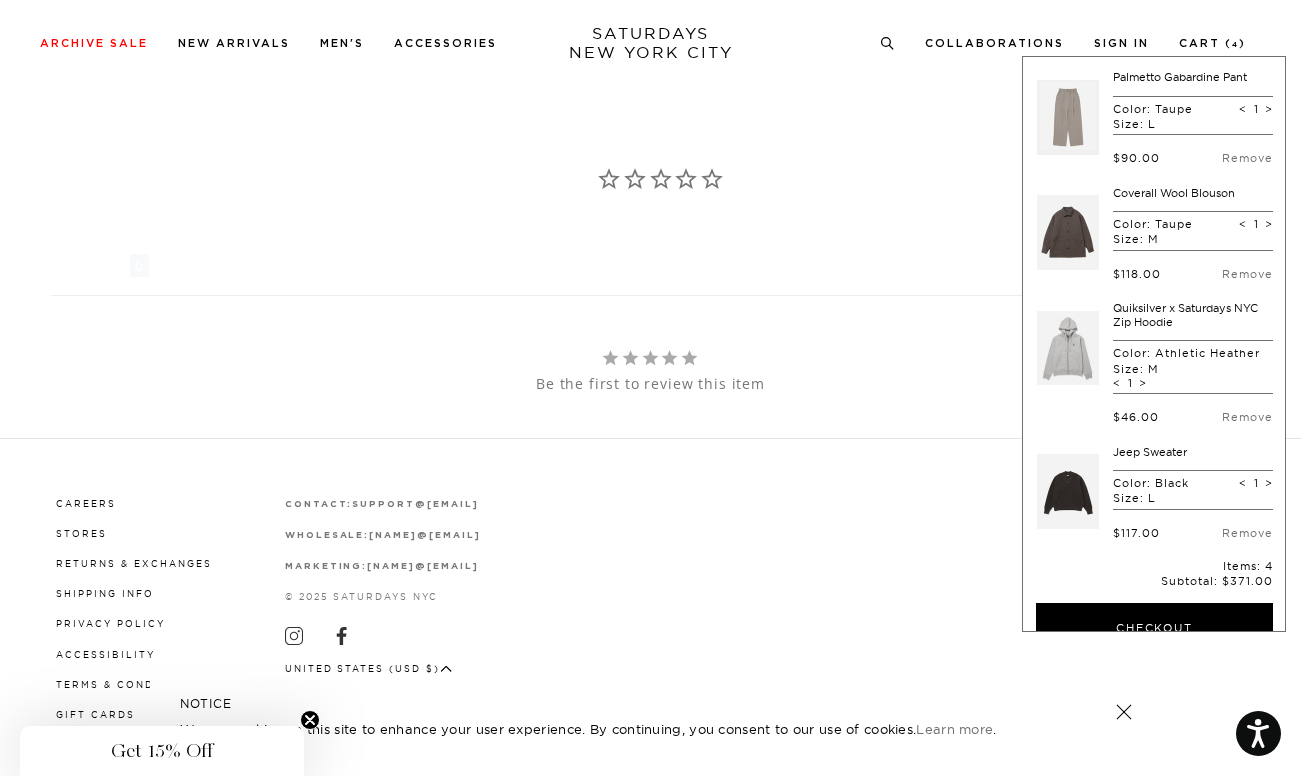 click on "Palmetto Gabardine Pant" at bounding box center [1180, 77] 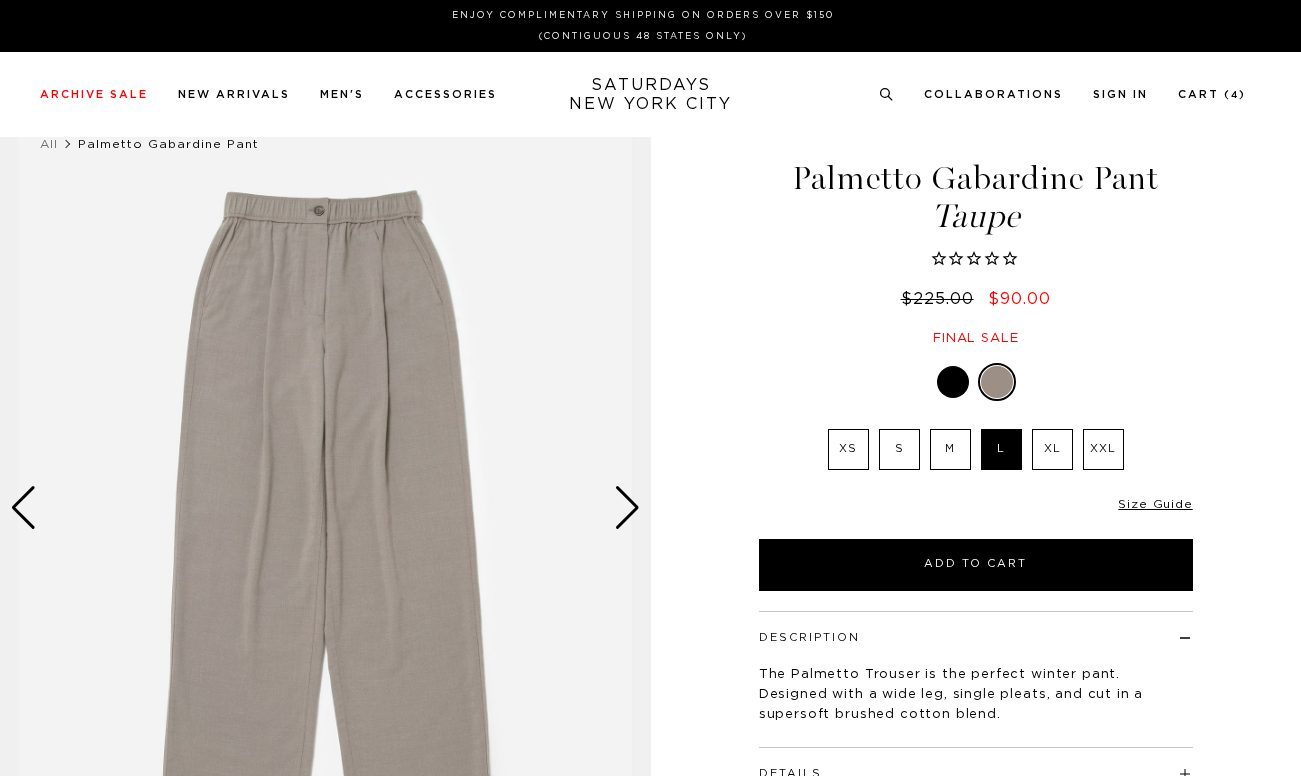 scroll, scrollTop: 0, scrollLeft: 0, axis: both 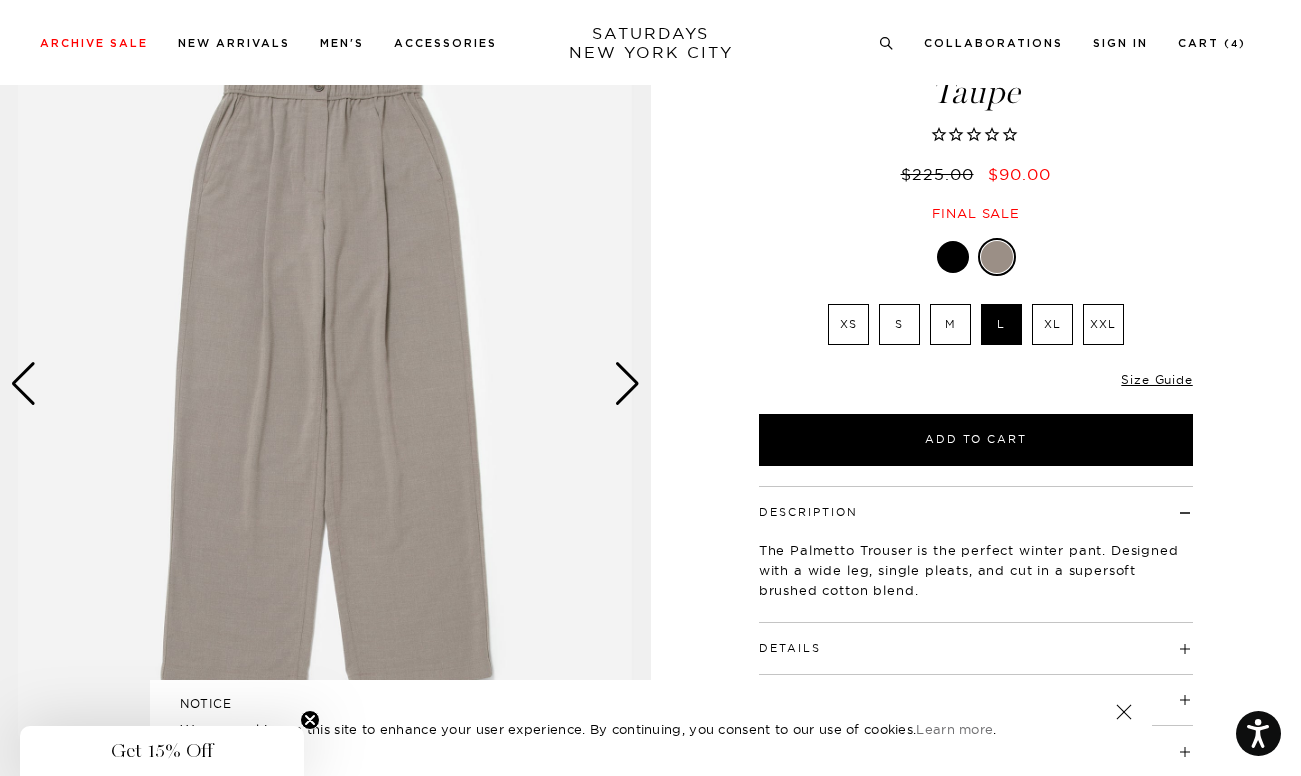 click at bounding box center (627, 384) 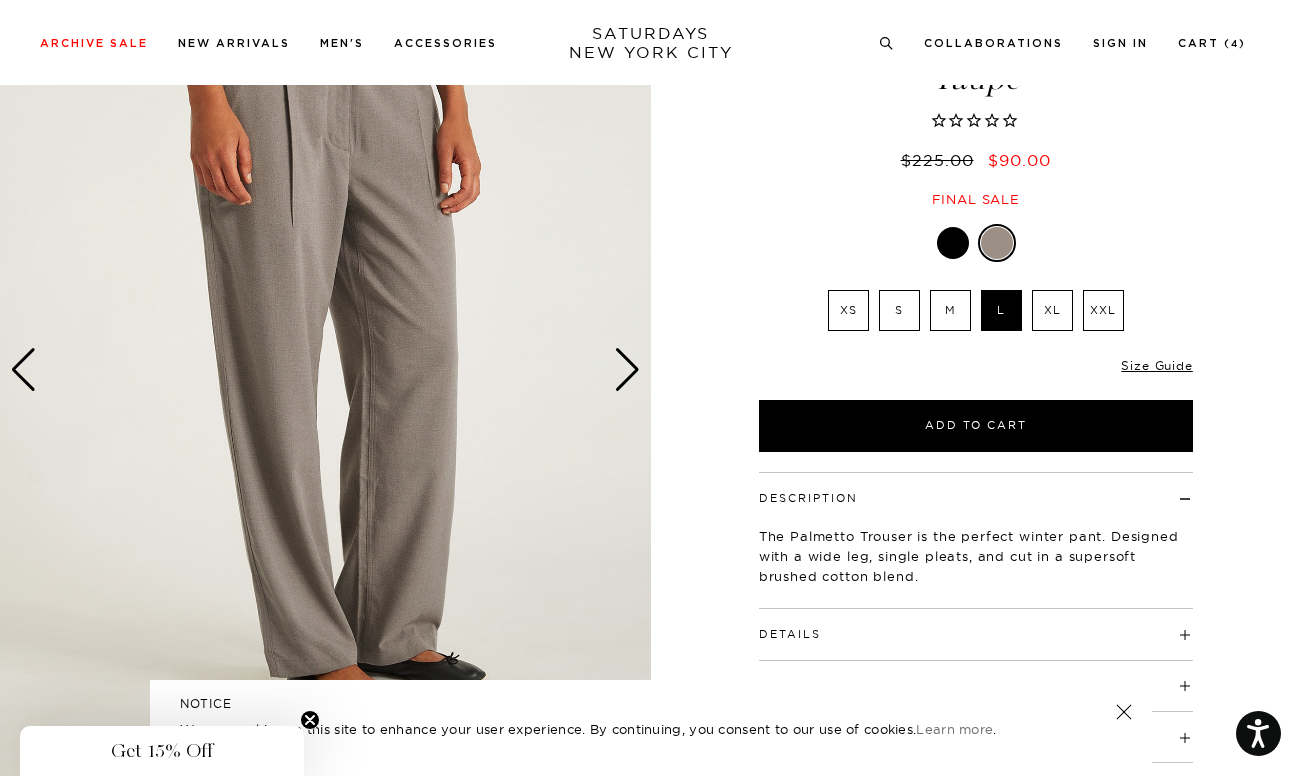 scroll, scrollTop: 136, scrollLeft: 0, axis: vertical 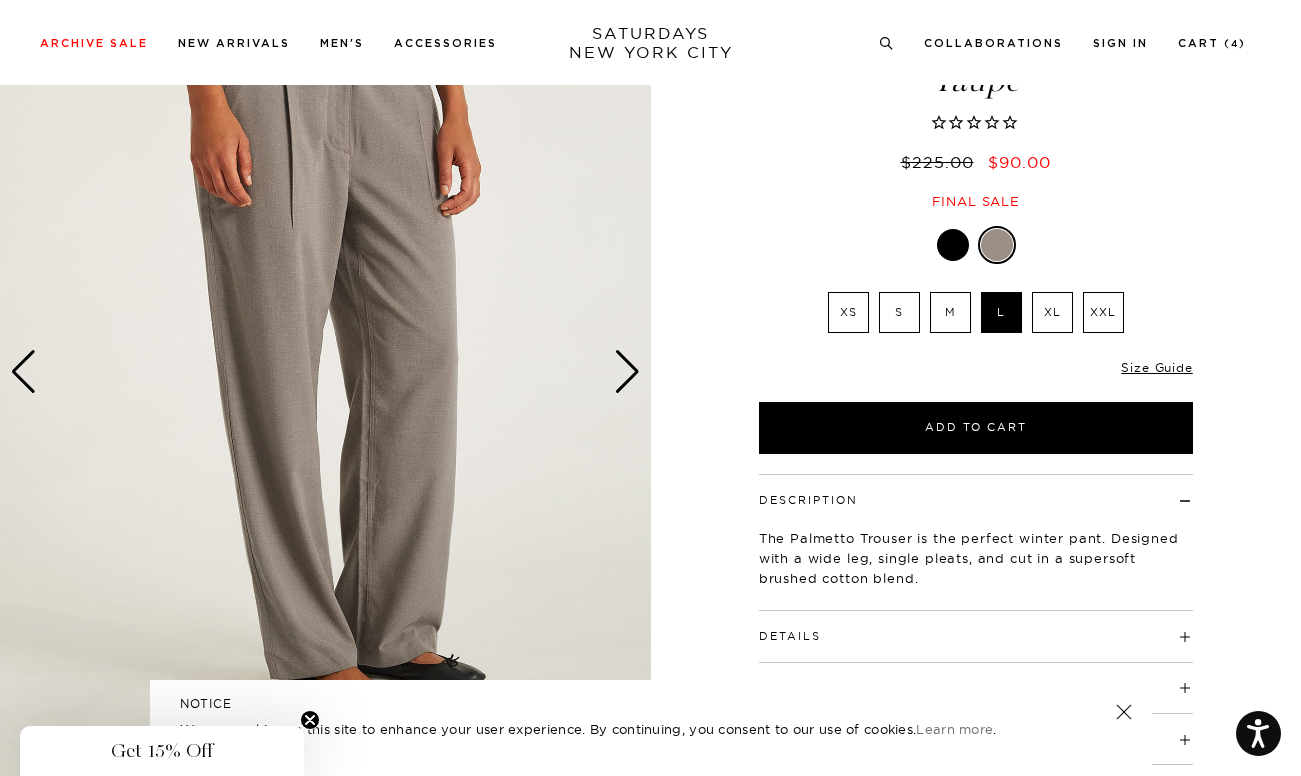 click at bounding box center [627, 372] 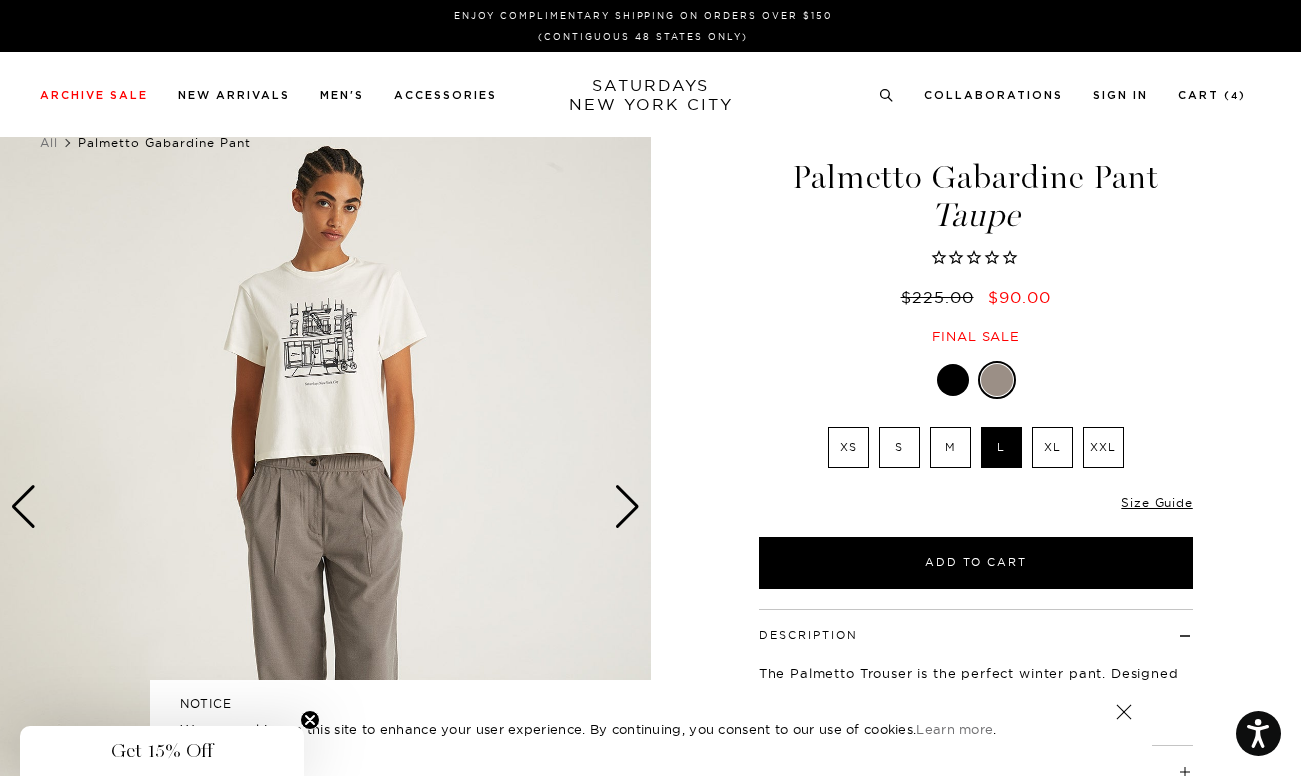 scroll, scrollTop: 0, scrollLeft: 0, axis: both 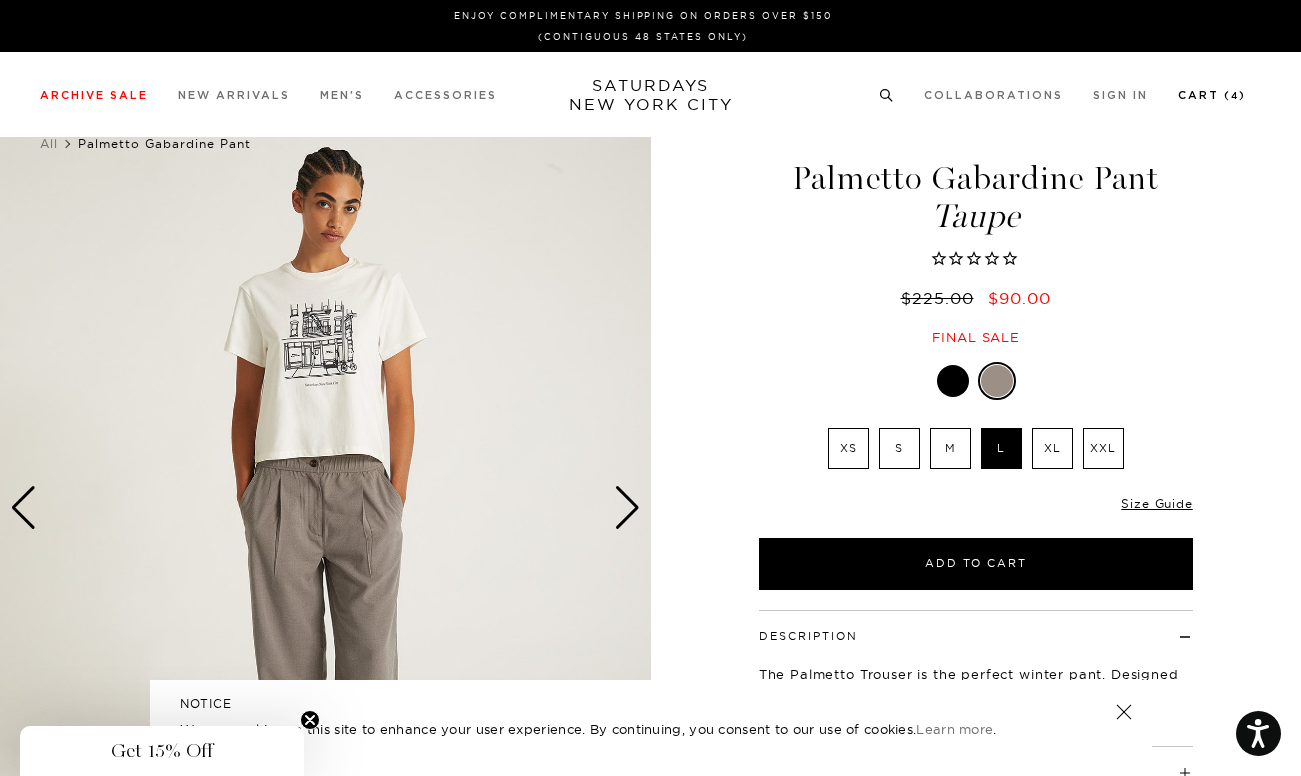 click on "Cart ( 4 )" at bounding box center (1212, 95) 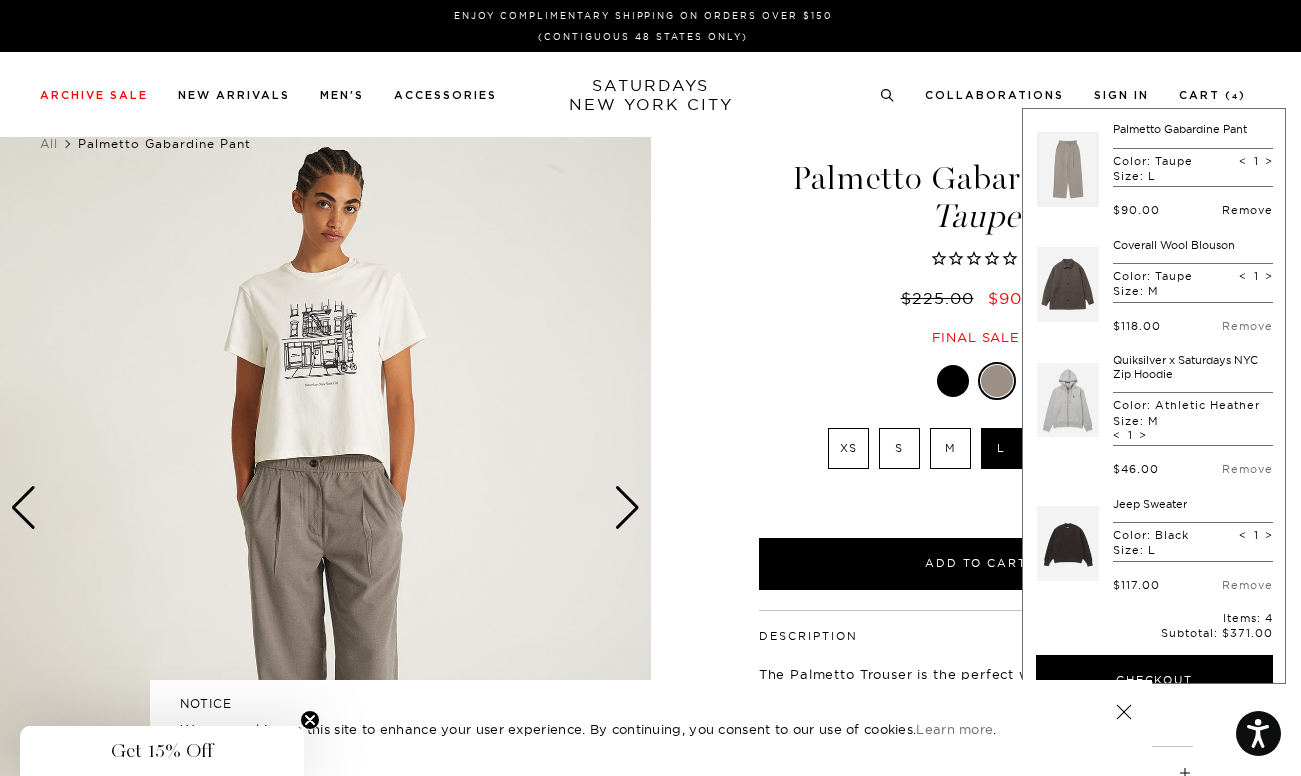 click on "Remove" at bounding box center [1247, 210] 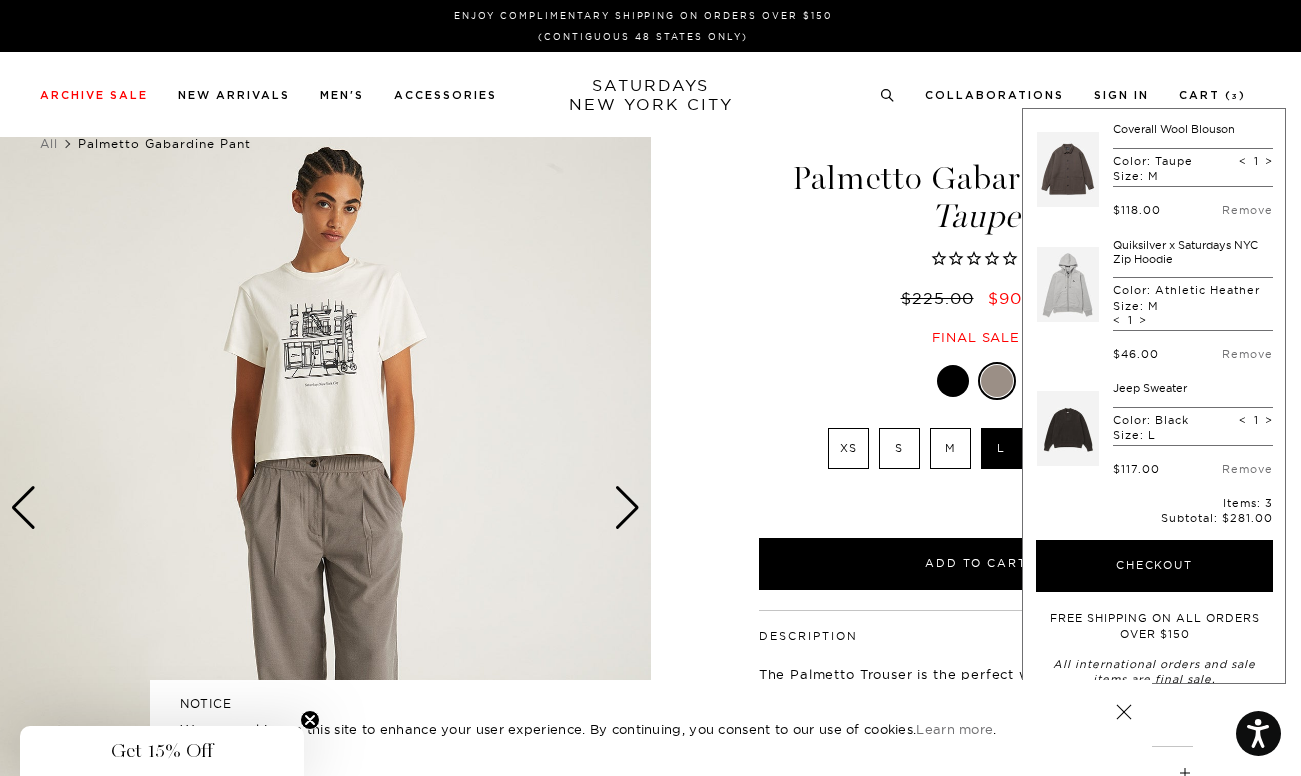 click on "Coverall Wool Blouson" at bounding box center (1174, 129) 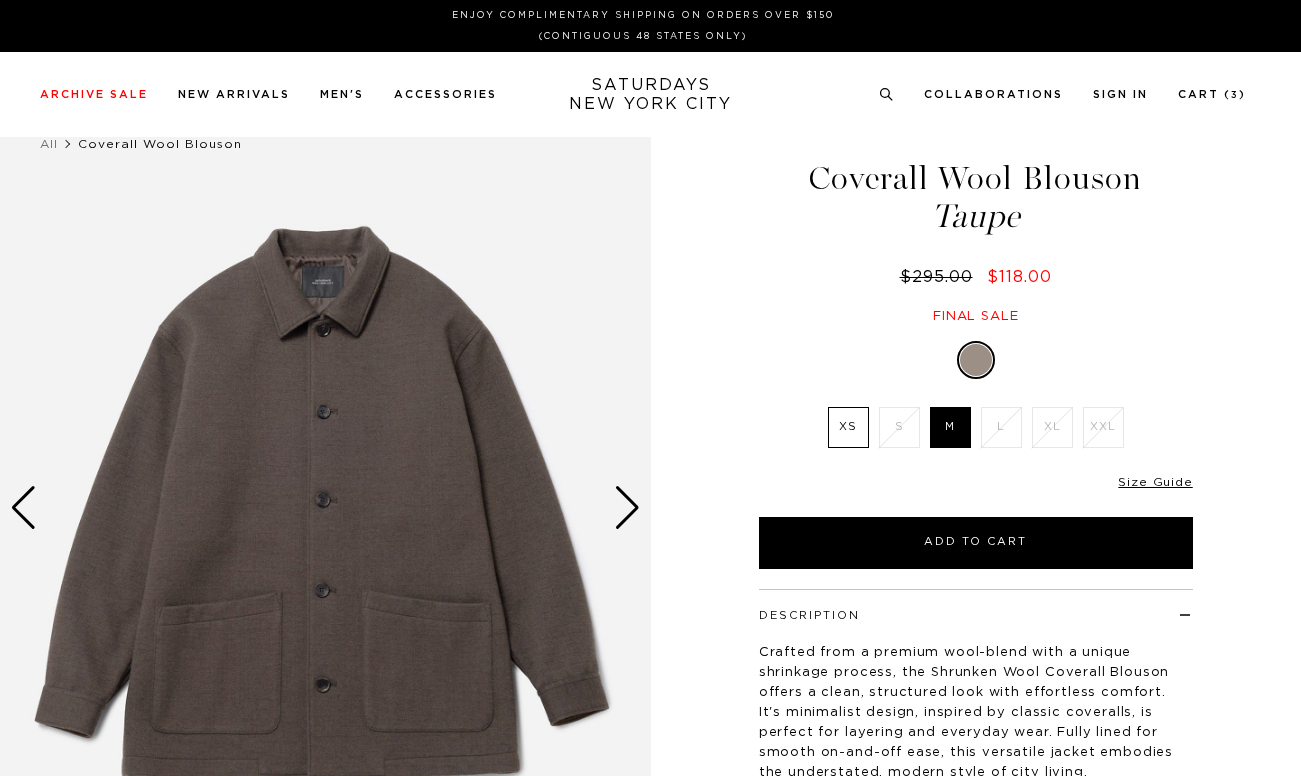 scroll, scrollTop: 0, scrollLeft: 0, axis: both 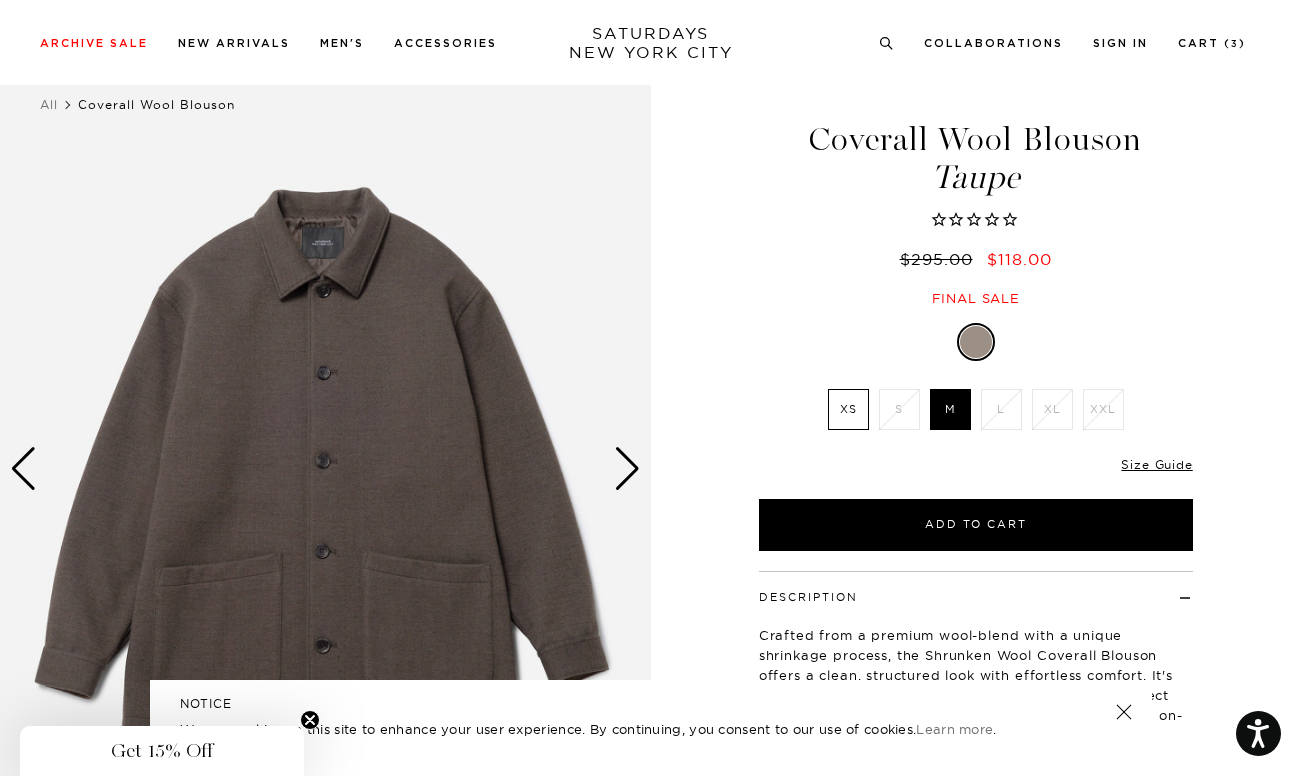 click on "Archive Sale
Men's
Tees
Shirts
Shorts
Swim
Knitwear
Pants
Sweats
Women's" at bounding box center (650, 42) 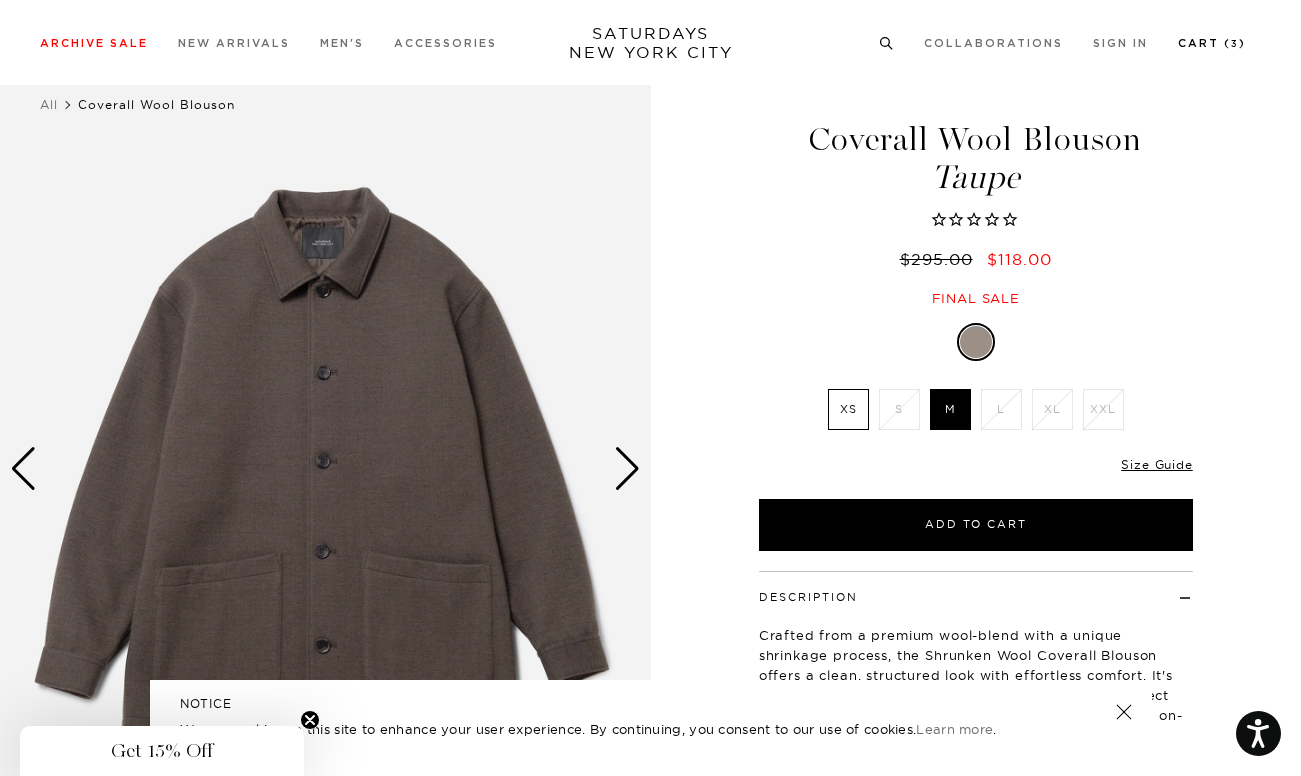 click on "Cart ( 3 )" at bounding box center (1212, 43) 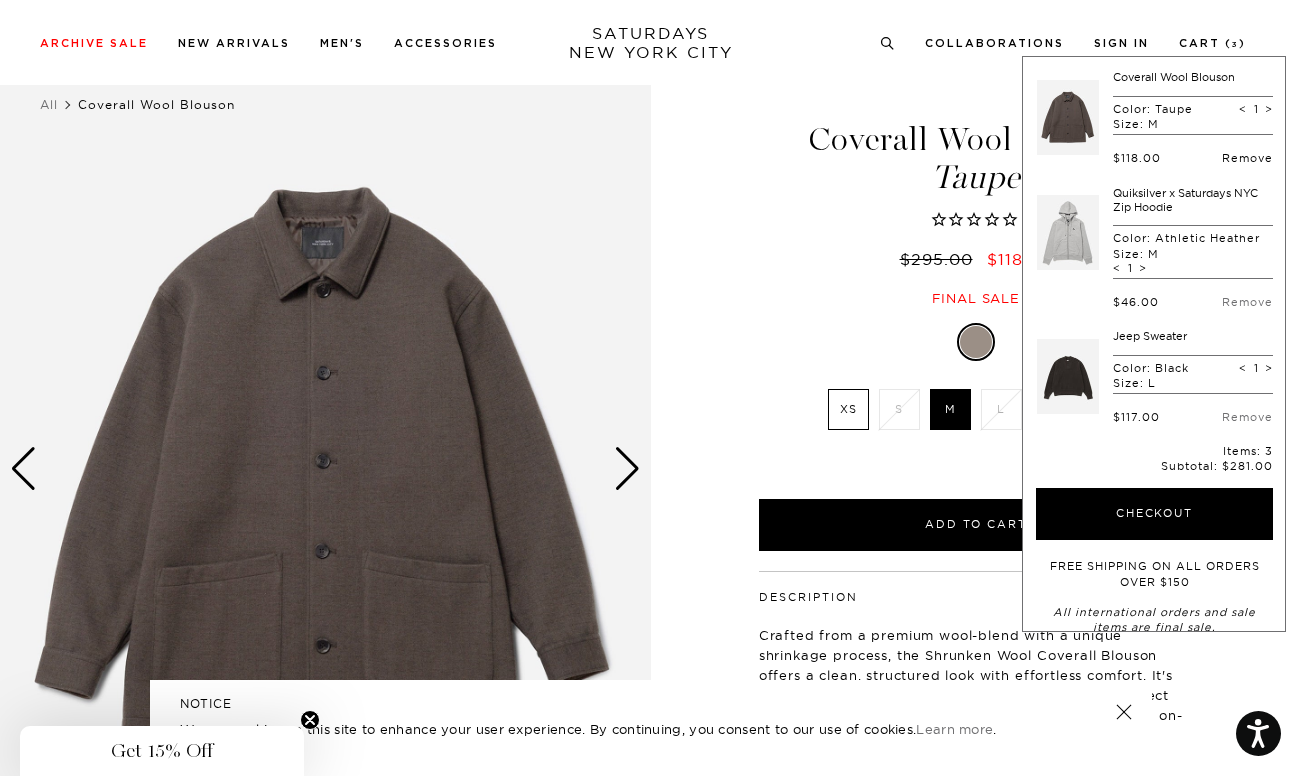 click on "Remove" at bounding box center (1247, 158) 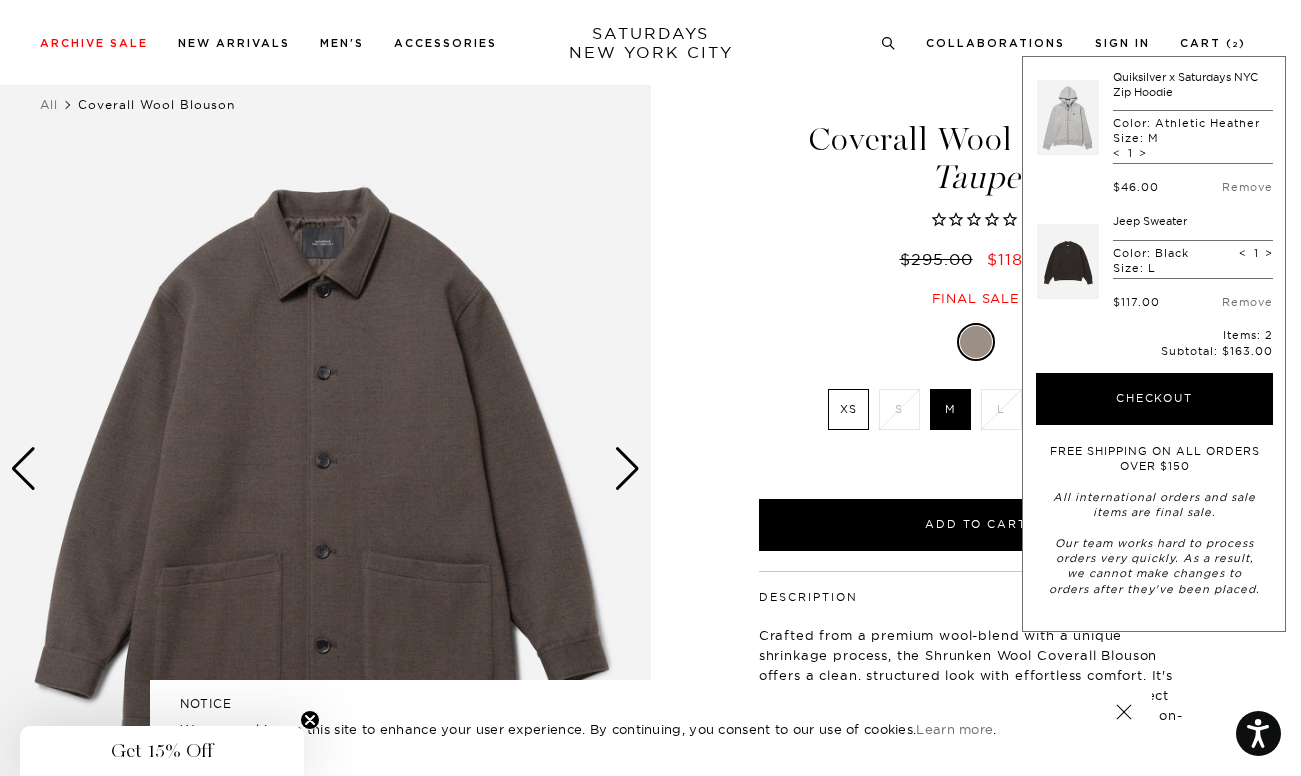 click on "Quiksilver x Saturdays NYC Zip Hoodie" at bounding box center [1185, 84] 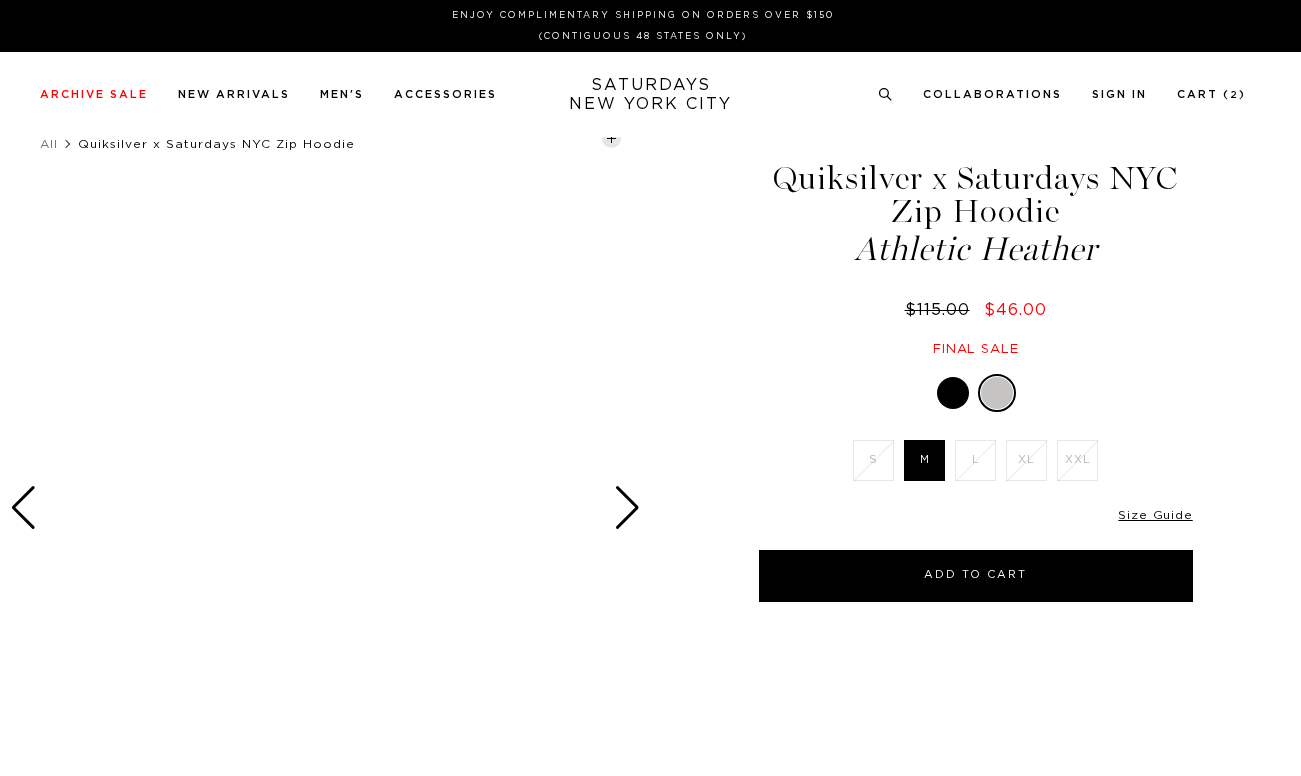 scroll, scrollTop: 0, scrollLeft: 0, axis: both 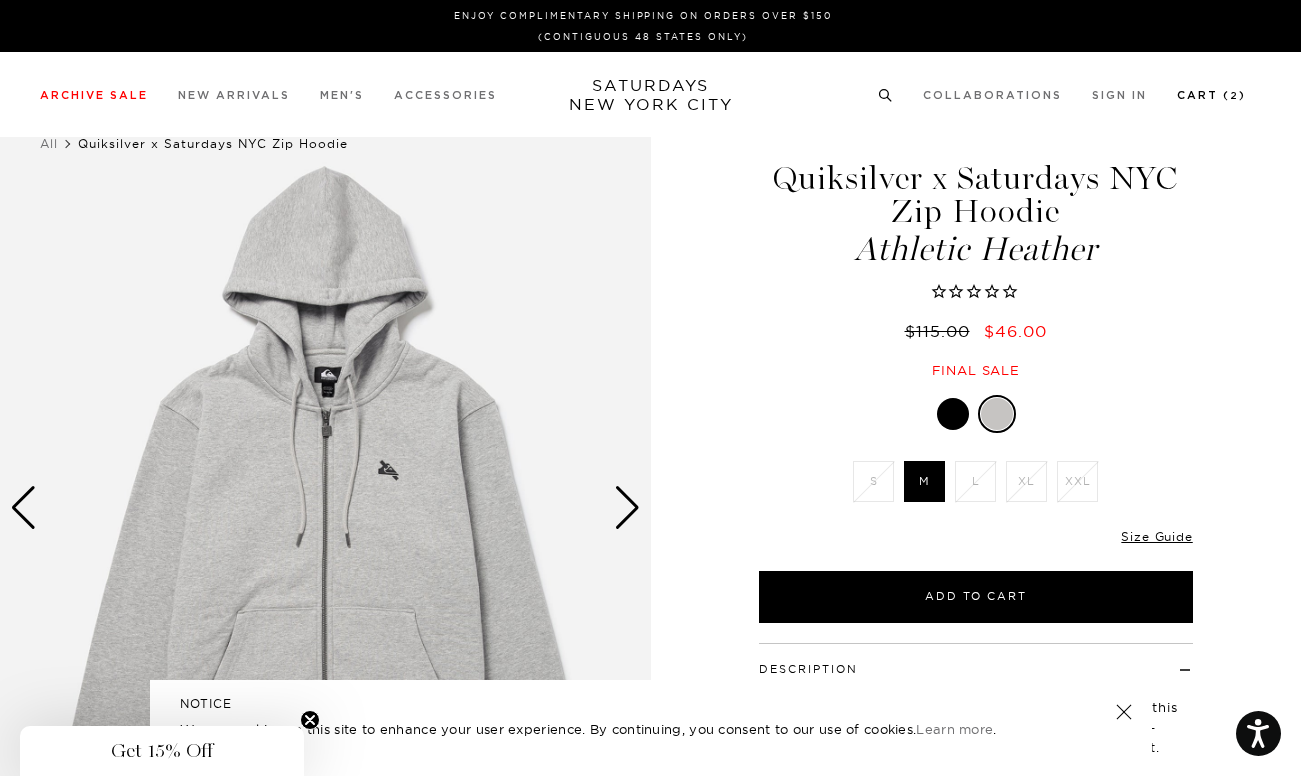 click on "Cart ( 2 )" at bounding box center (1211, 95) 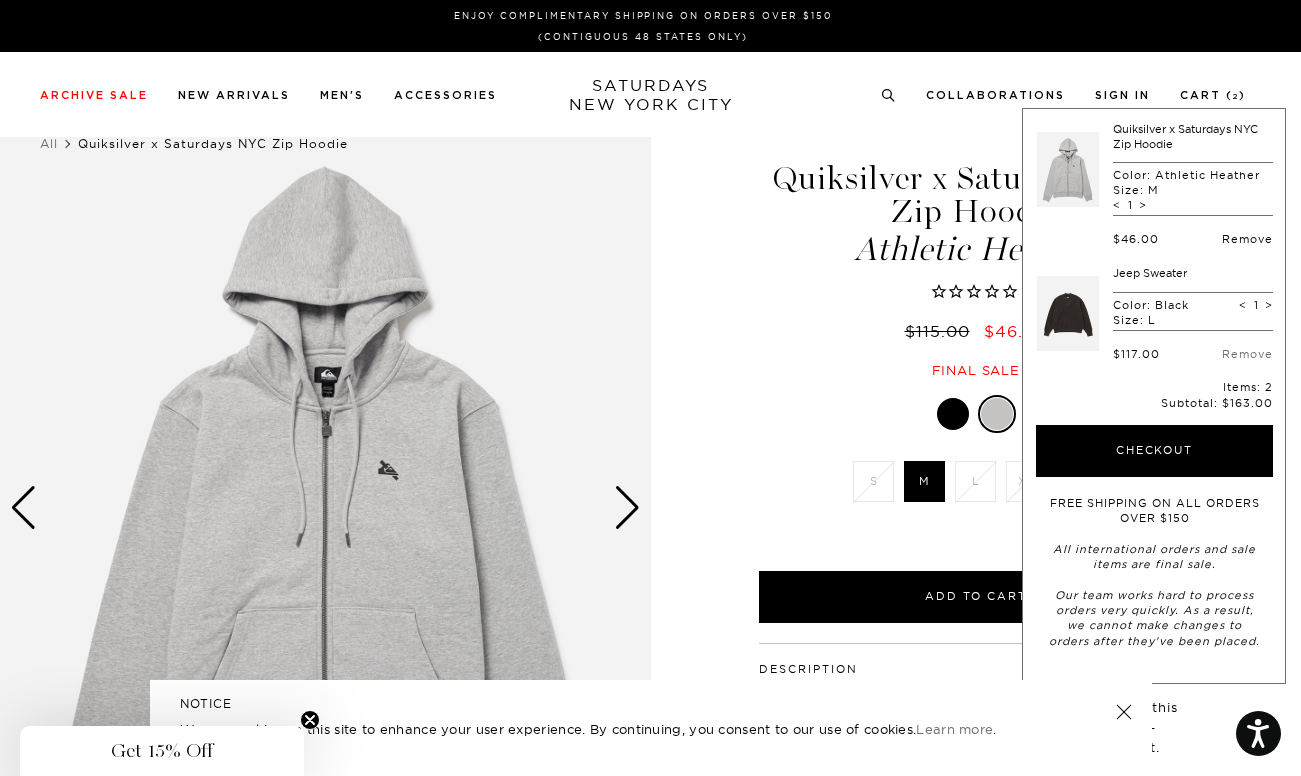 click on "Remove" at bounding box center [1247, 239] 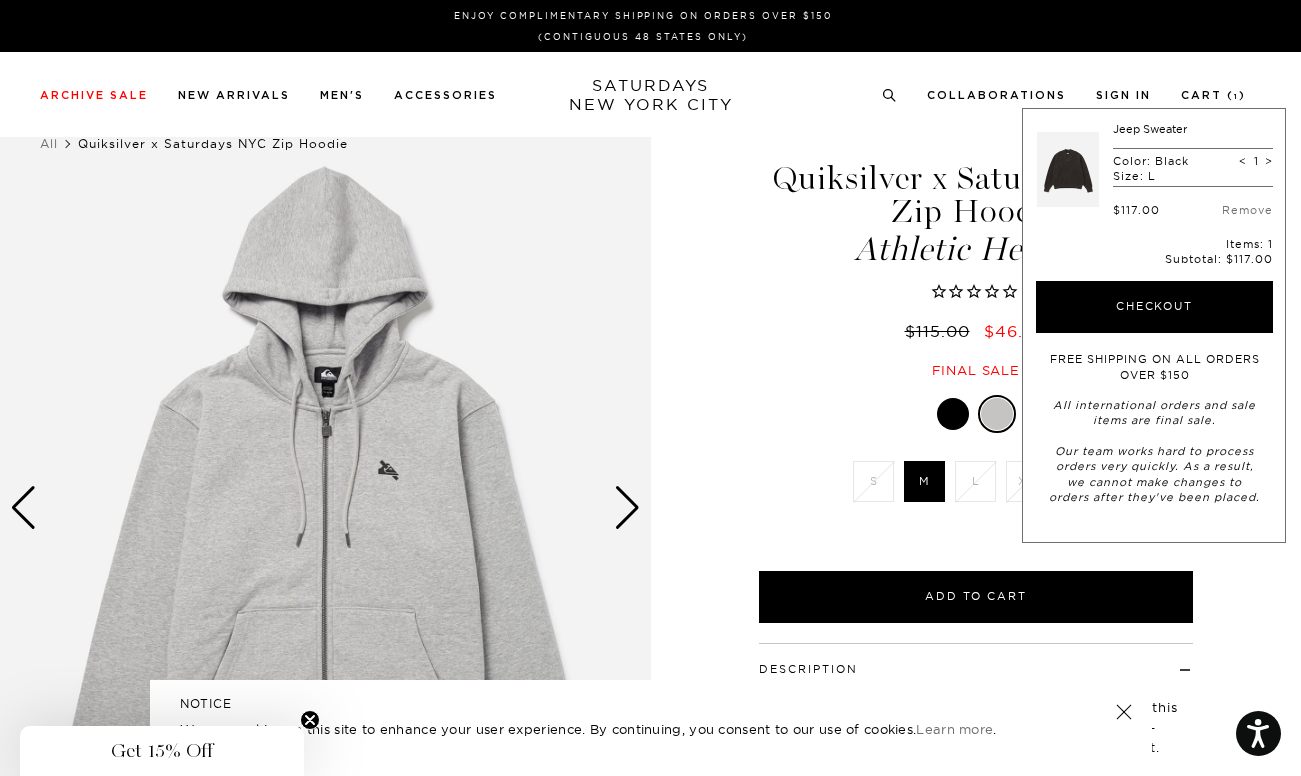 click on "Jeep Sweater
Color: Black
Size: L
<
1
>
$117.00
Remove" at bounding box center [1193, 169] 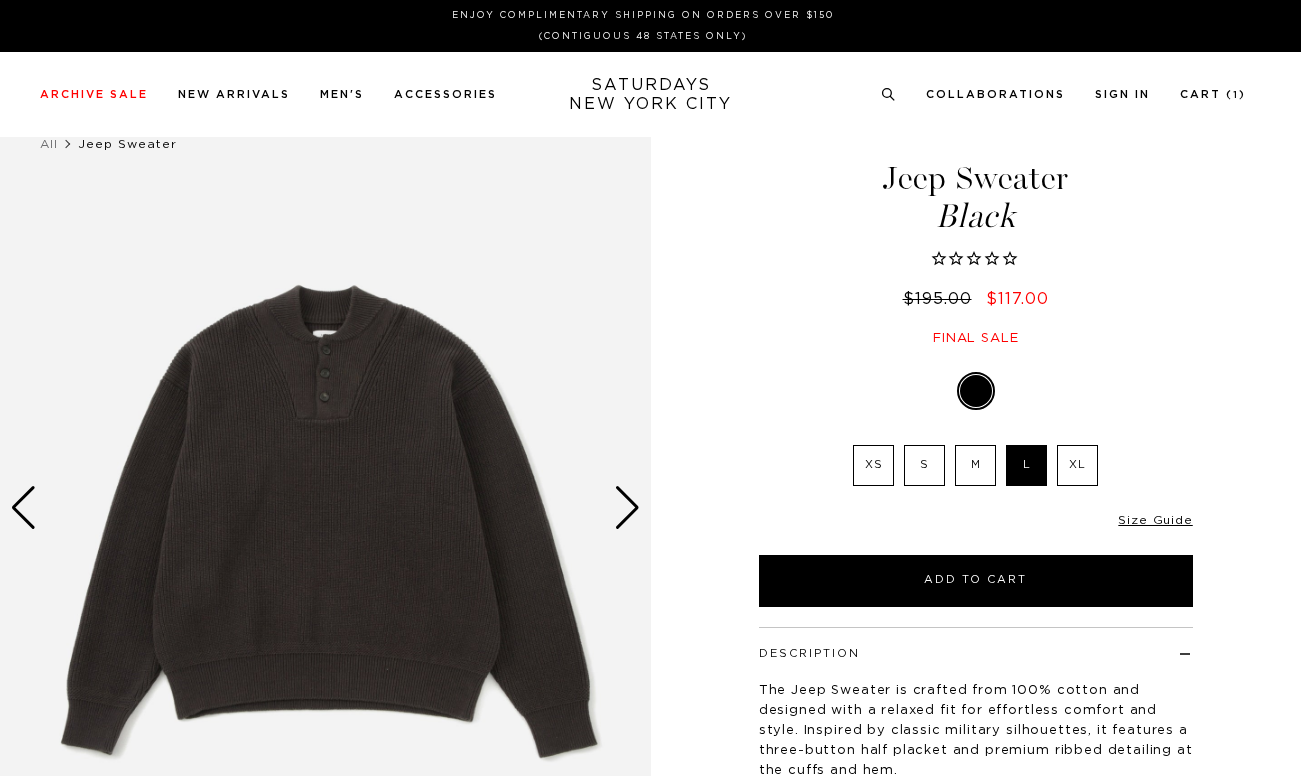 scroll, scrollTop: 0, scrollLeft: 0, axis: both 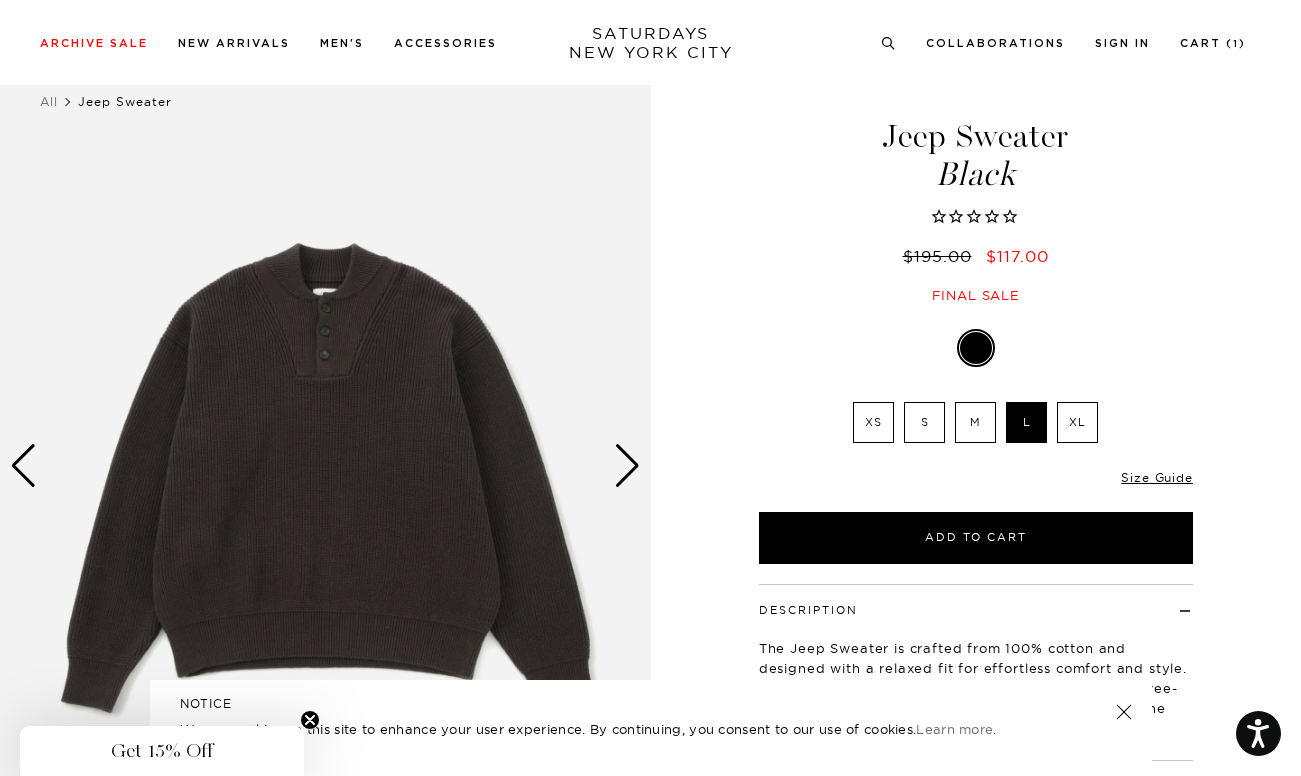 click at bounding box center (627, 466) 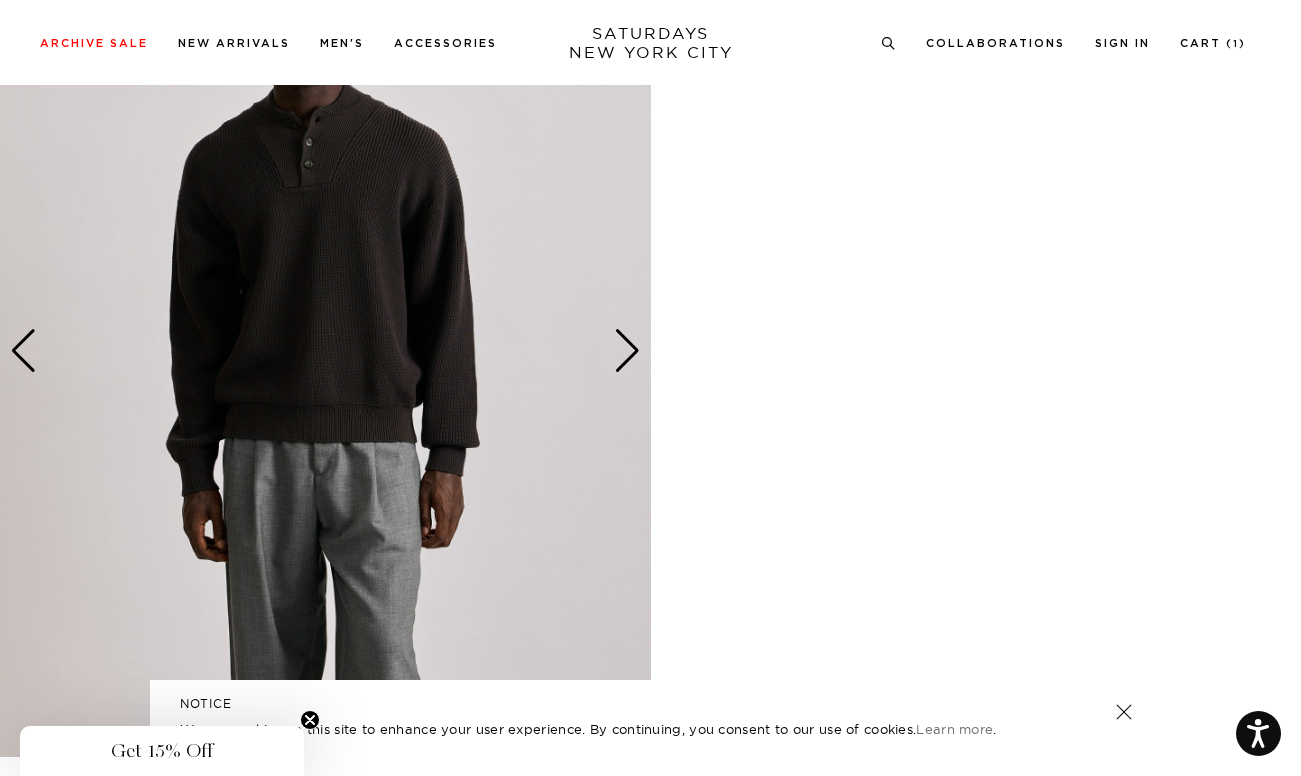 scroll, scrollTop: 1069, scrollLeft: 0, axis: vertical 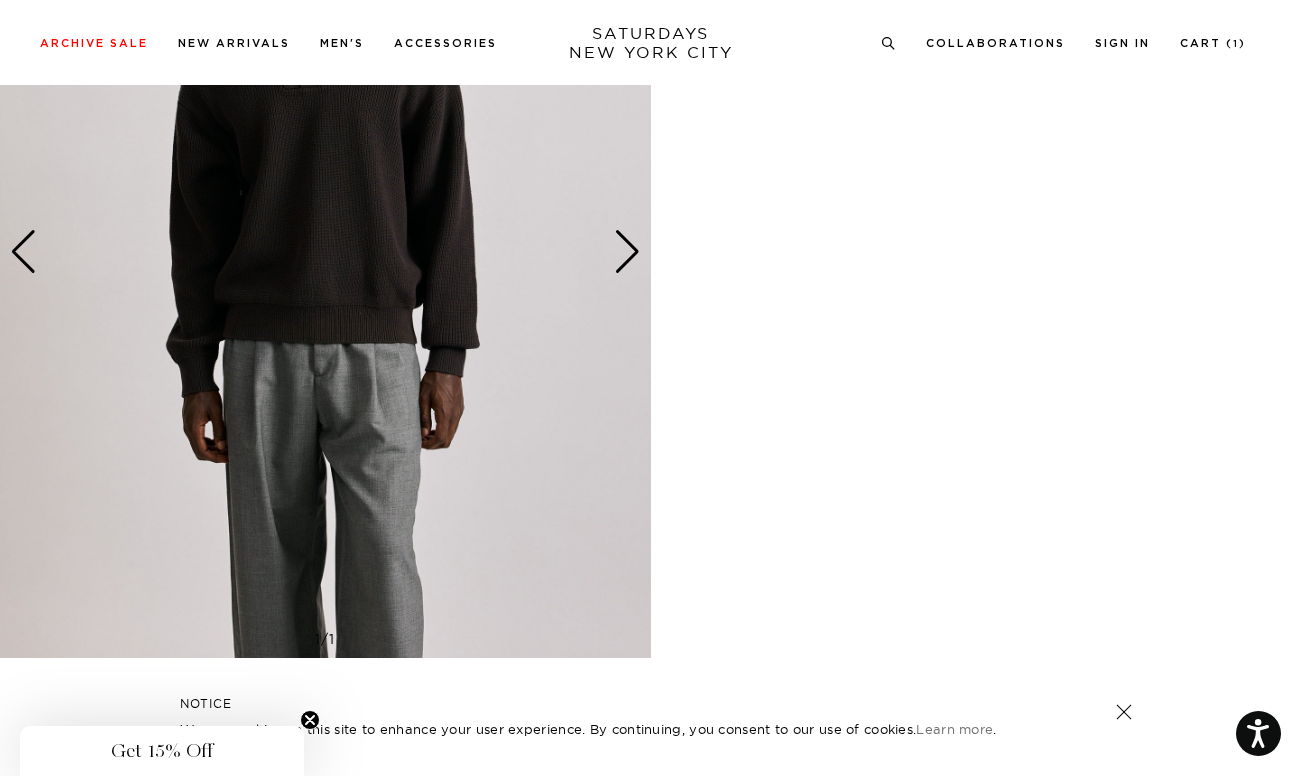 click at bounding box center (627, 252) 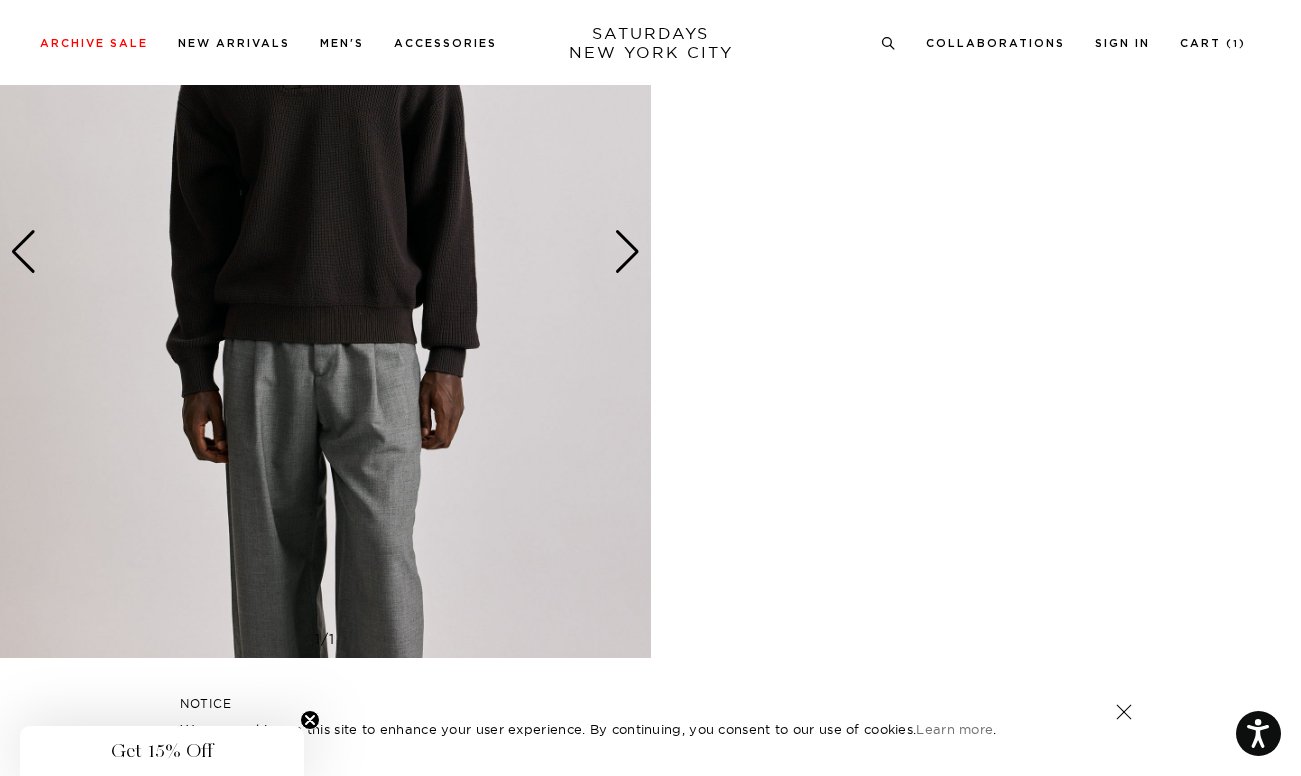 click at bounding box center [627, 252] 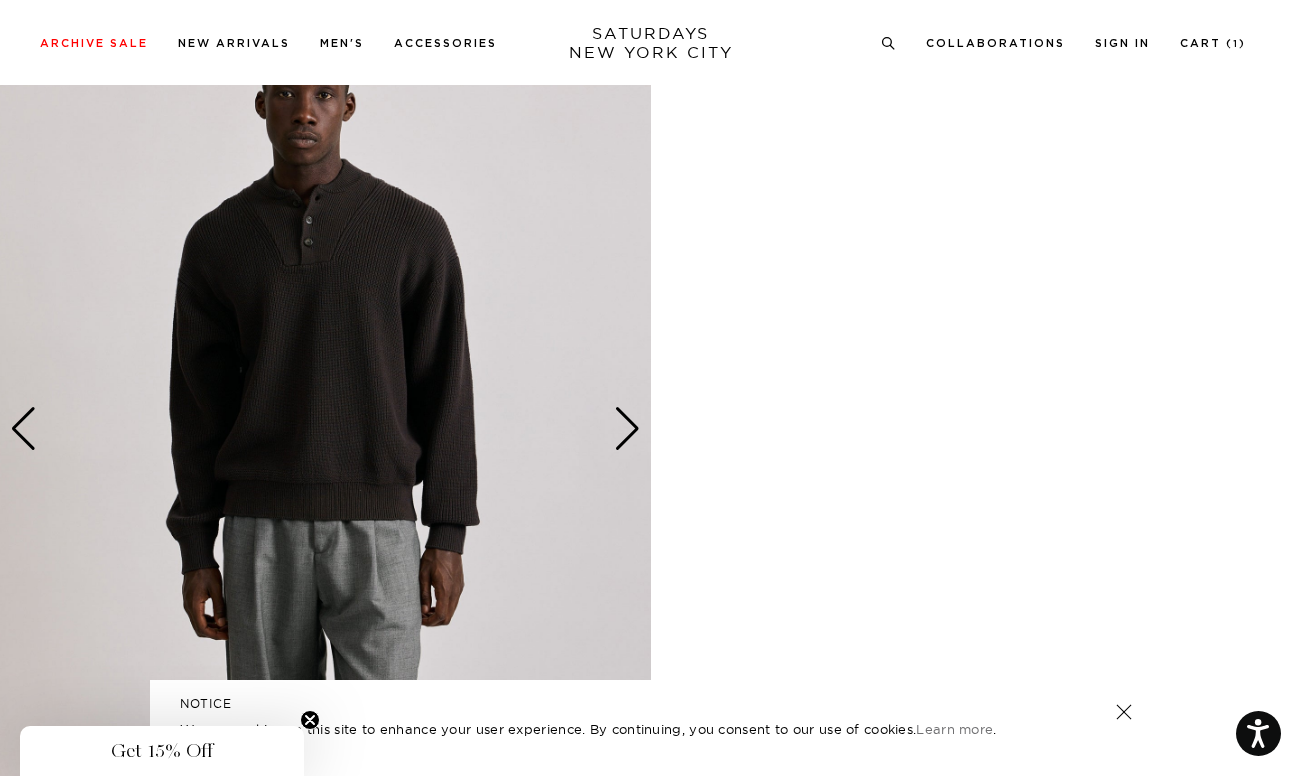 scroll, scrollTop: 930, scrollLeft: 0, axis: vertical 